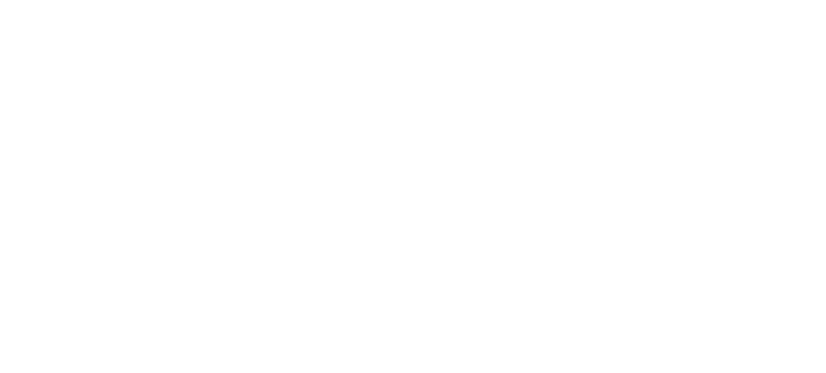 scroll, scrollTop: 0, scrollLeft: 0, axis: both 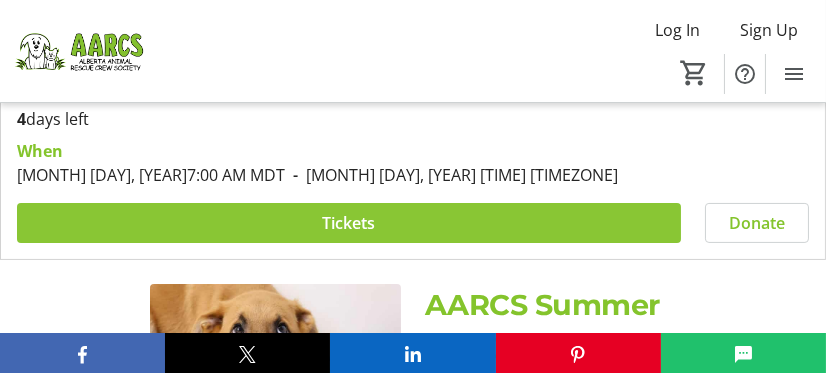 click at bounding box center (349, 223) 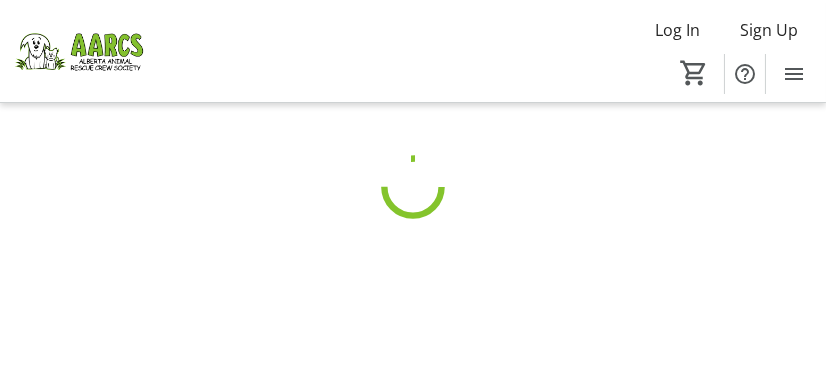 scroll, scrollTop: 0, scrollLeft: 0, axis: both 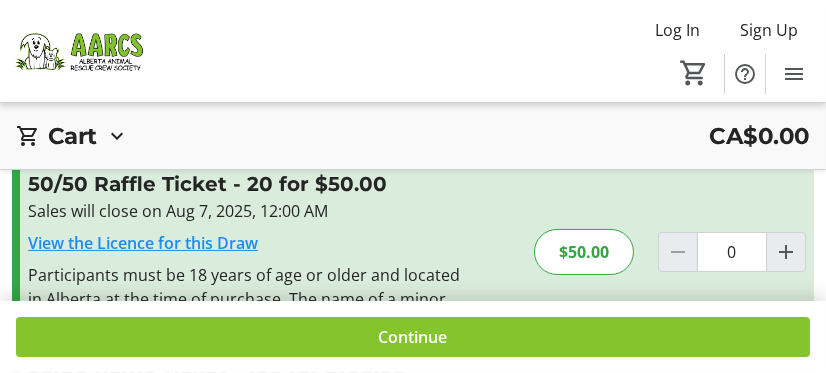 click on "$50.00" 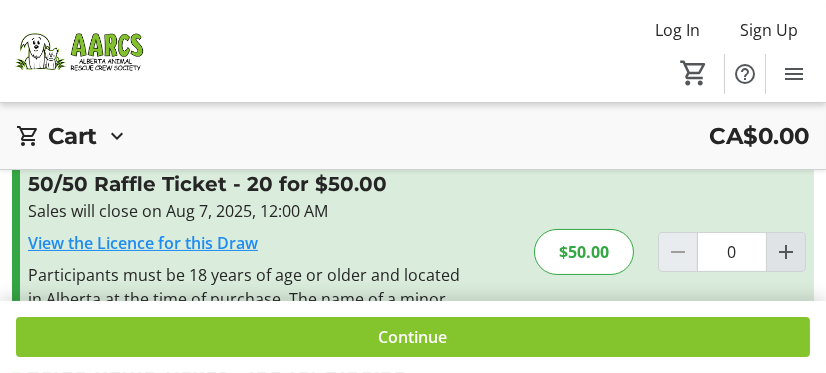 click 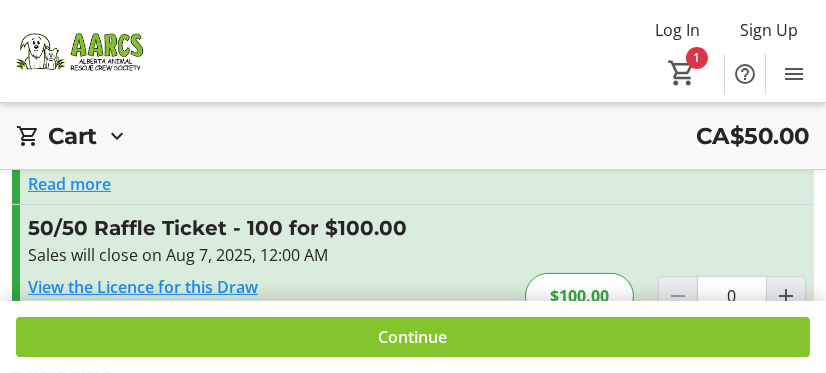 scroll, scrollTop: 723, scrollLeft: 0, axis: vertical 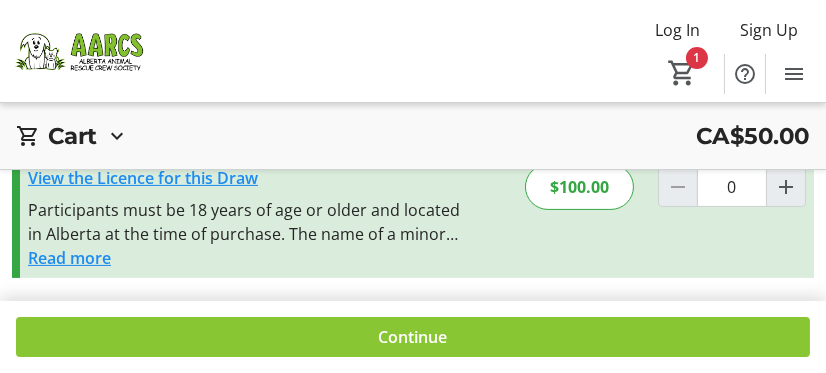 click on "Continue" 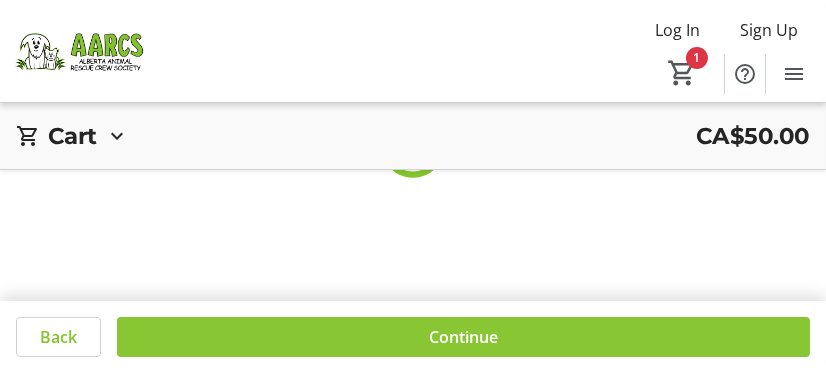 scroll, scrollTop: 0, scrollLeft: 0, axis: both 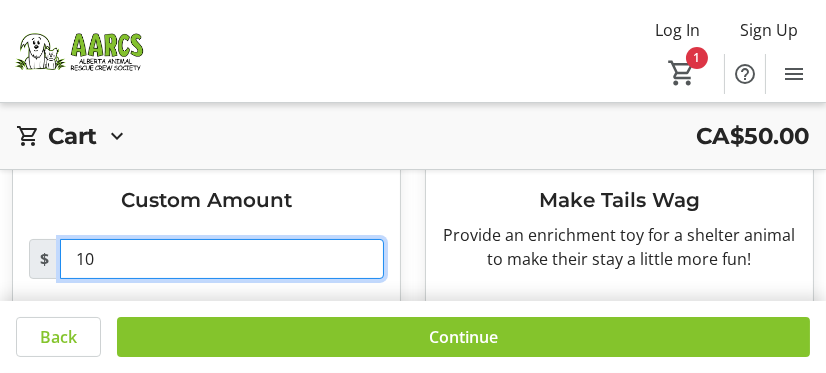 click on "10" at bounding box center (222, 259) 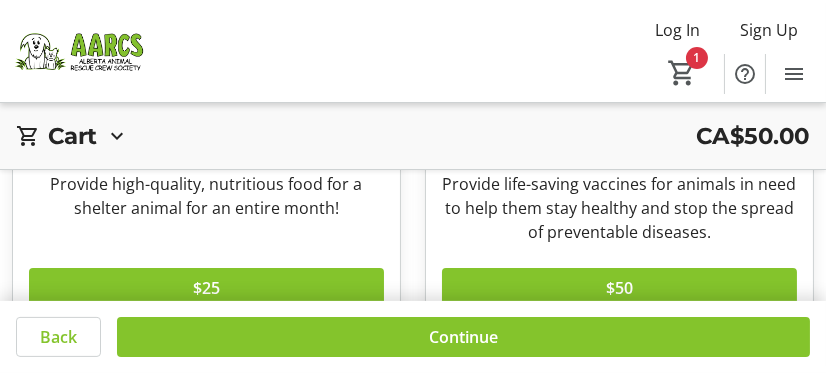 scroll, scrollTop: 859, scrollLeft: 0, axis: vertical 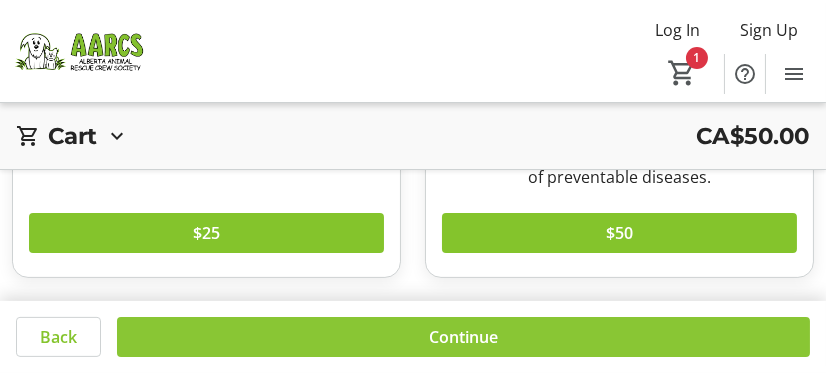 type 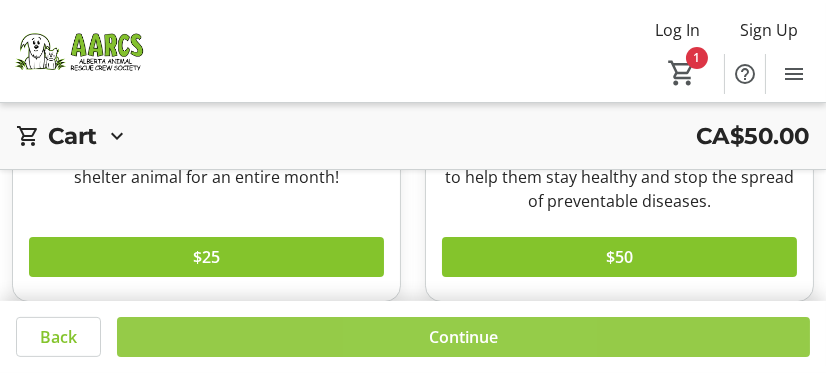 click on "Continue" 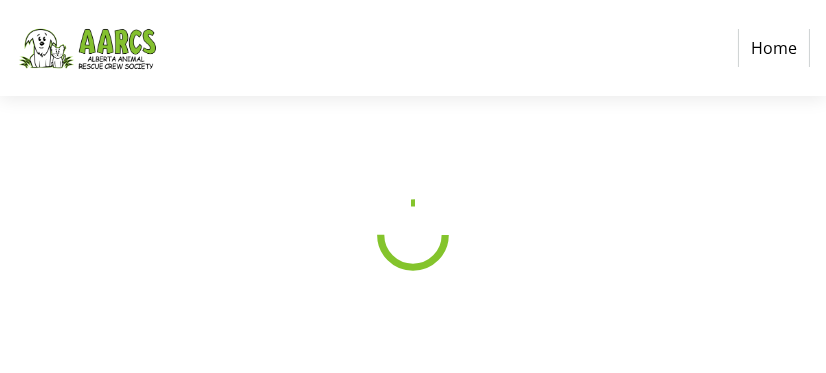 scroll, scrollTop: 0, scrollLeft: 0, axis: both 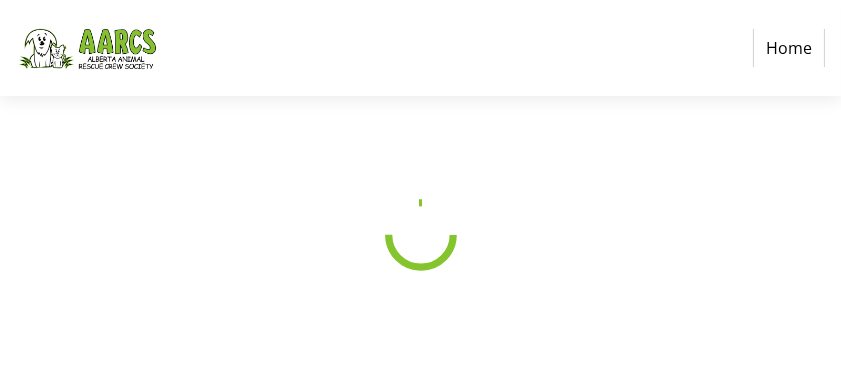 select on "CA" 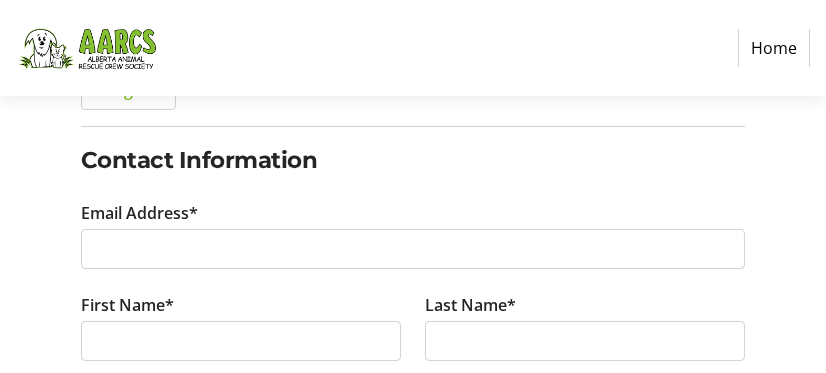 scroll, scrollTop: 358, scrollLeft: 0, axis: vertical 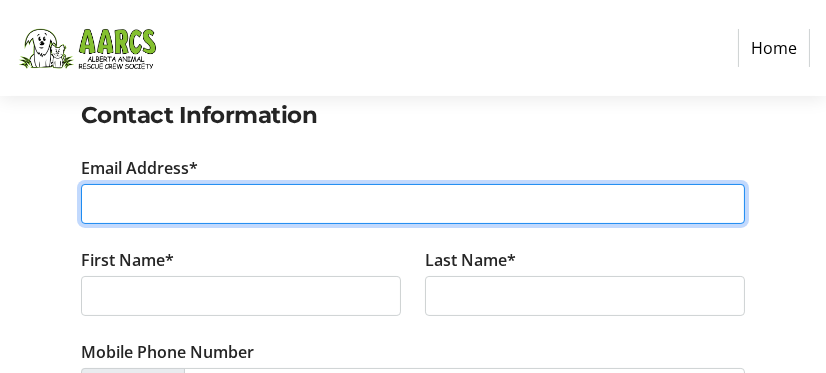 click on "Email Address*" at bounding box center (413, 204) 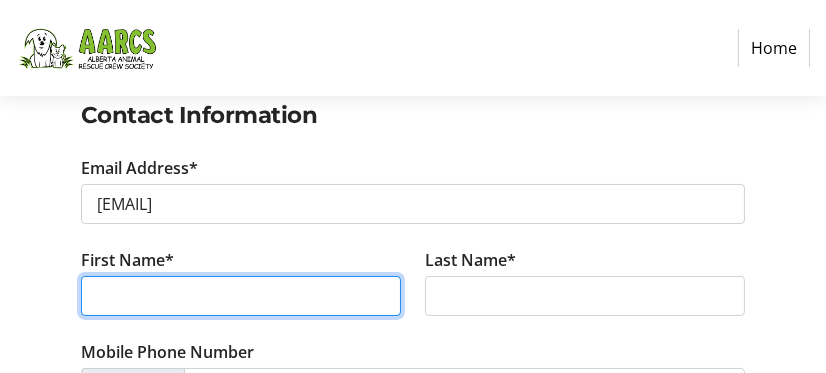 type on "[FIRST]" 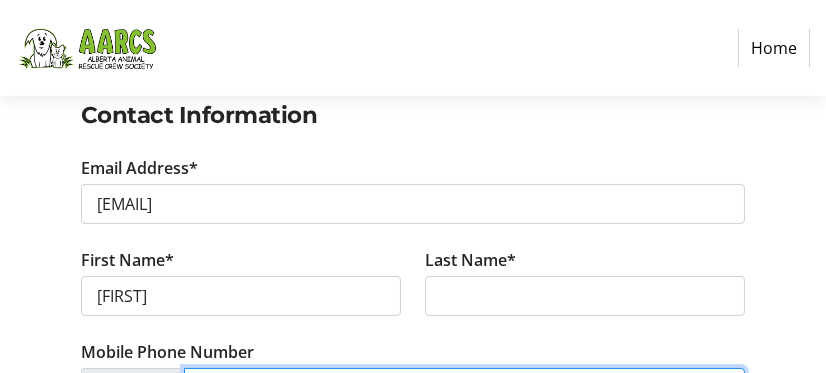 type on "[PHONE]" 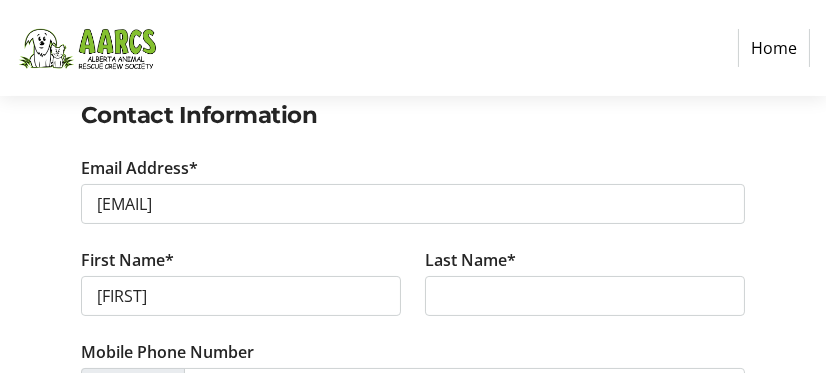 type on "[NUMBER] [STREET]" 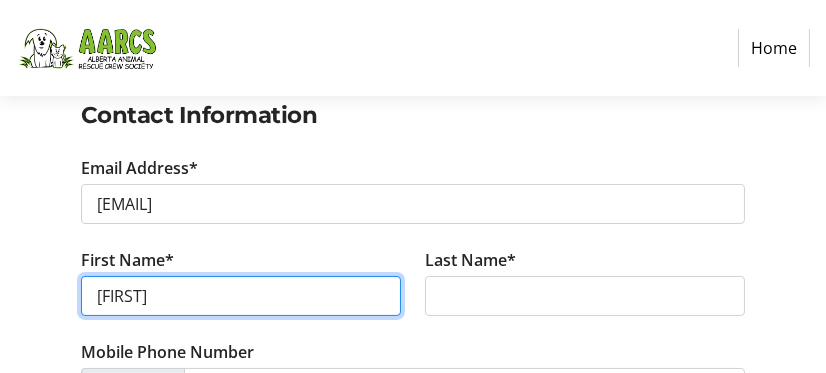 click on "[FIRST]" at bounding box center [241, 296] 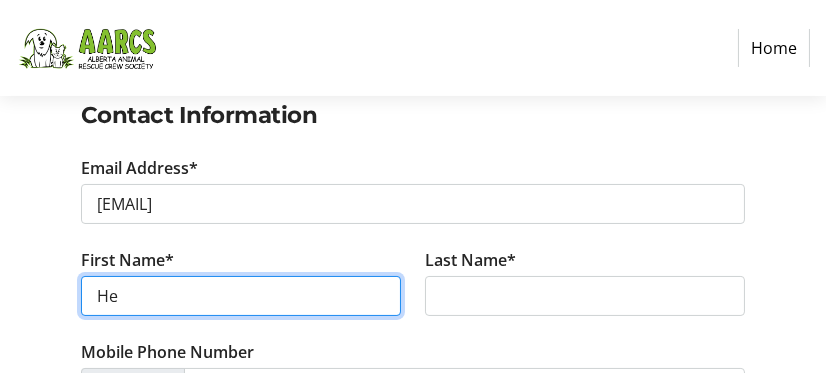type on "H" 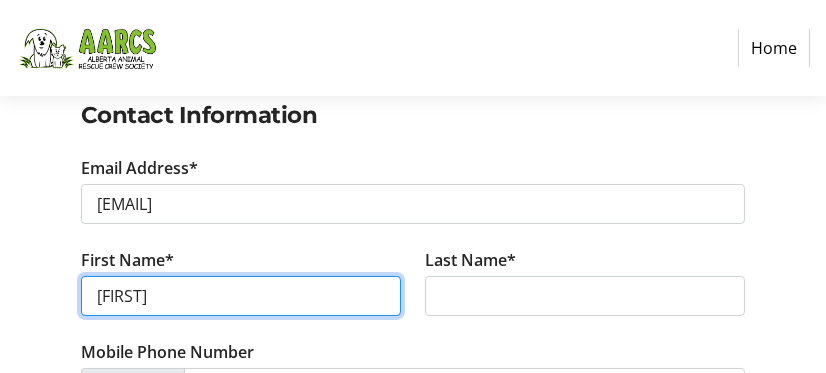 type on "[FIRST]" 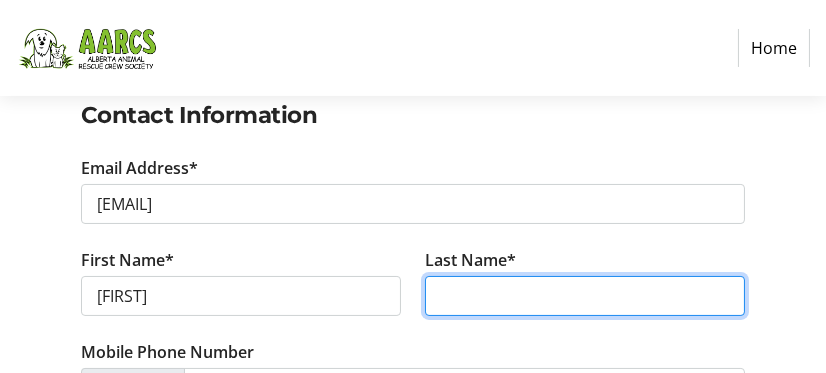 click on "Last Name*" at bounding box center [585, 296] 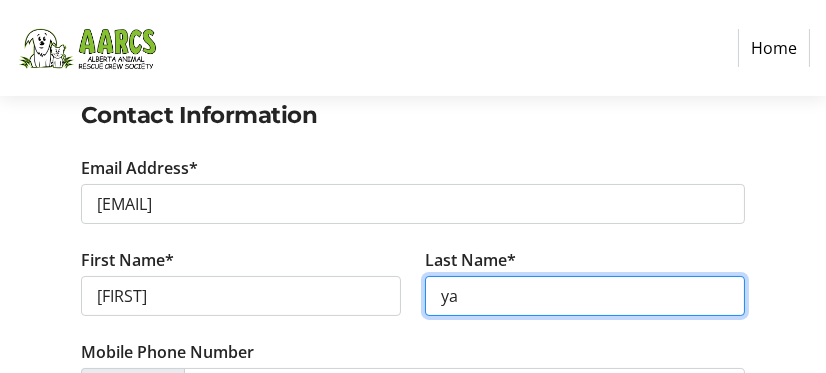 type on "y" 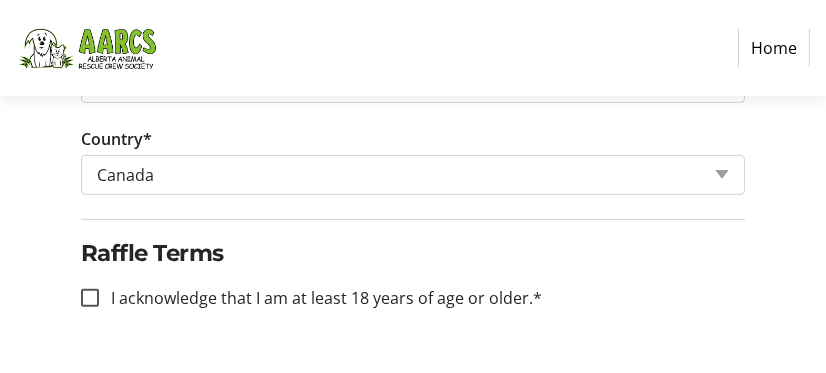 scroll, scrollTop: 1365, scrollLeft: 0, axis: vertical 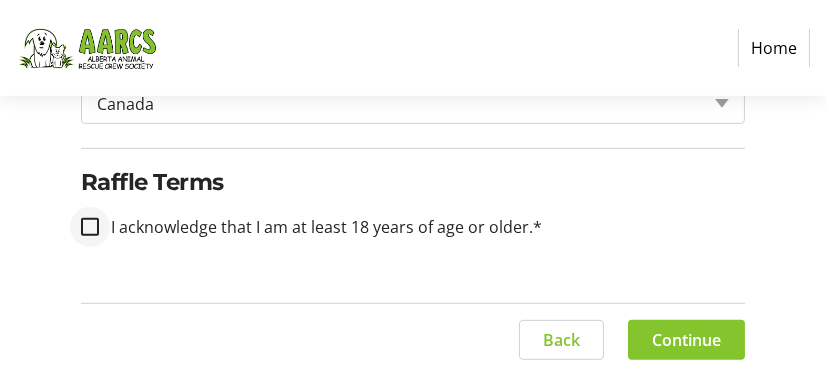 type on "[LAST]" 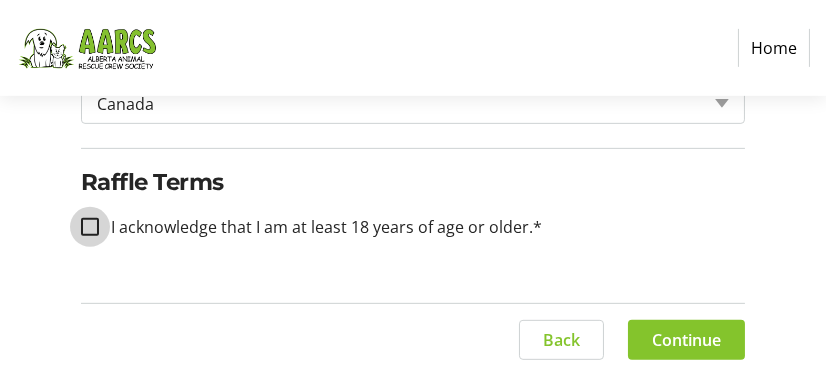 click on "I acknowledge that I am at least 18 years of age or older.*" at bounding box center [90, 227] 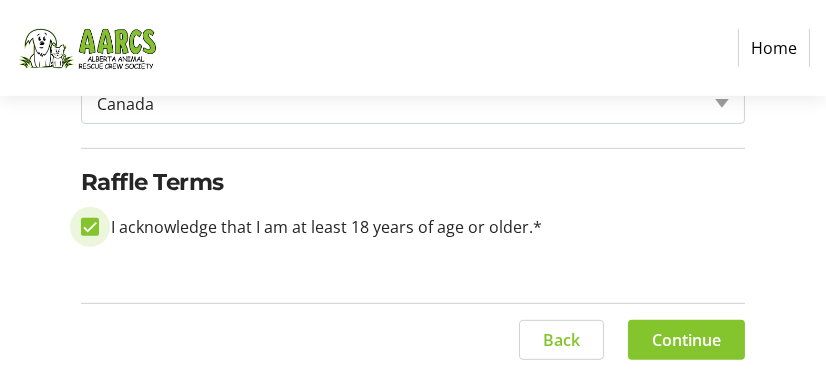 checkbox on "true" 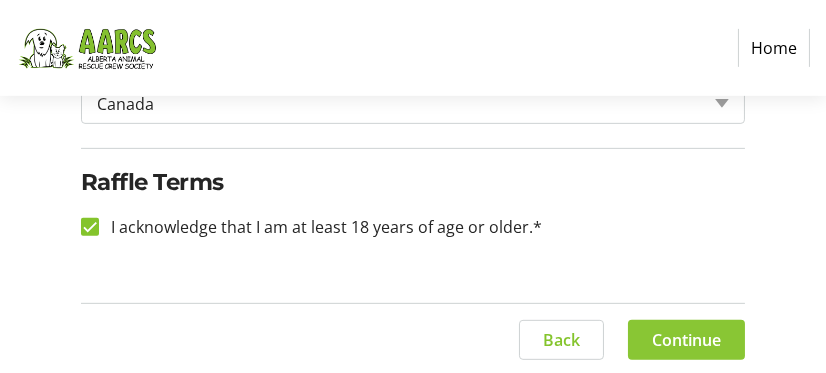 click on "Continue" 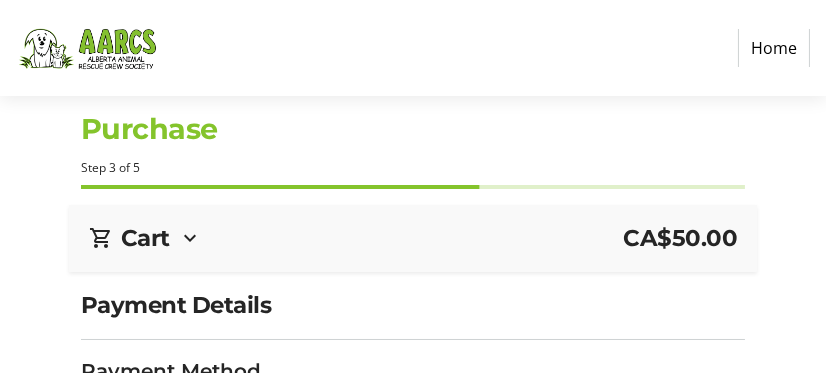 scroll, scrollTop: 0, scrollLeft: 0, axis: both 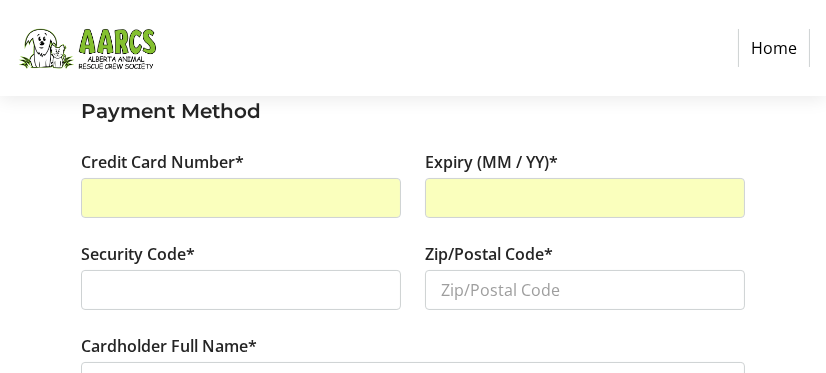 click at bounding box center [241, 290] 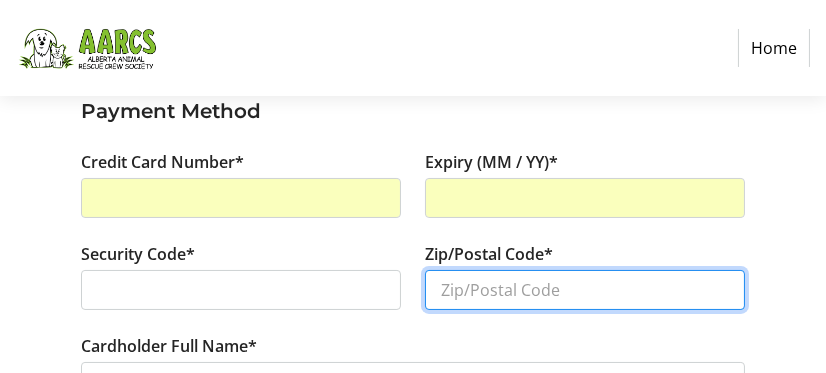 click on "Zip/Postal Code*" at bounding box center [585, 290] 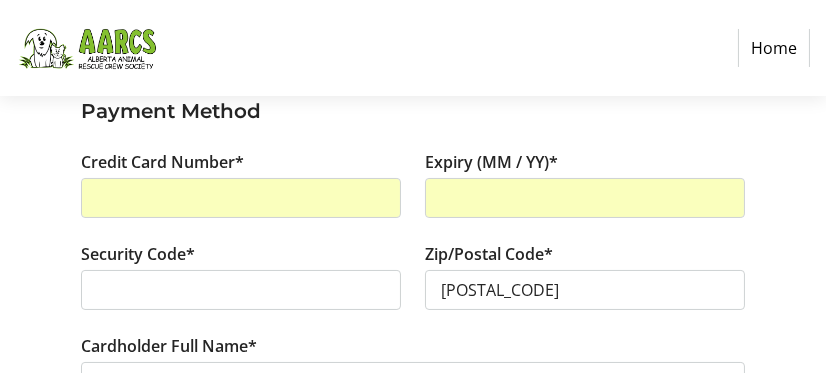 type on "0" 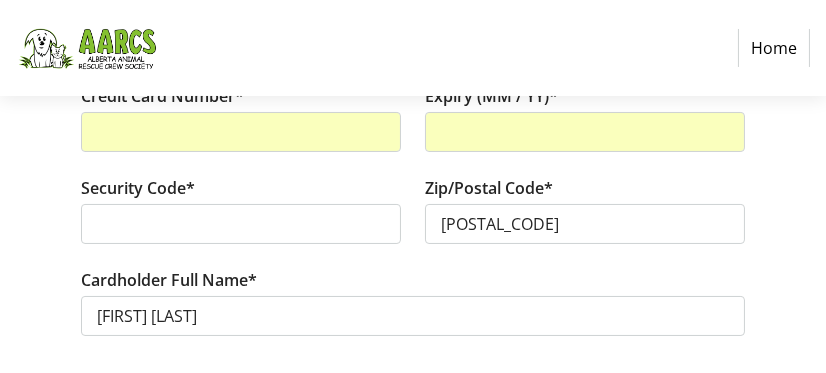 scroll, scrollTop: 404, scrollLeft: 0, axis: vertical 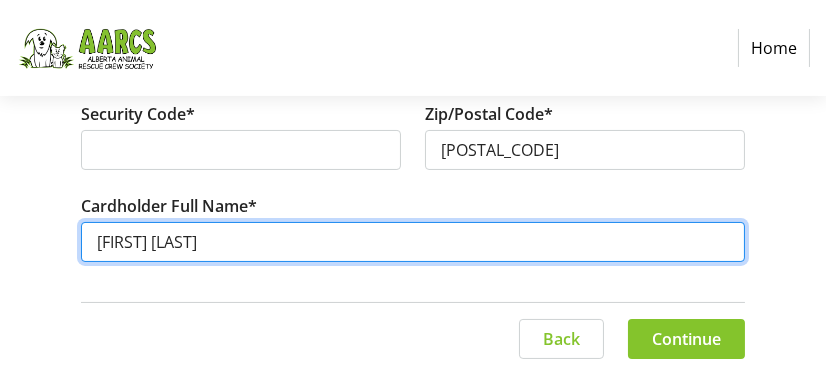 click on "[FIRST] [LAST]" at bounding box center (413, 242) 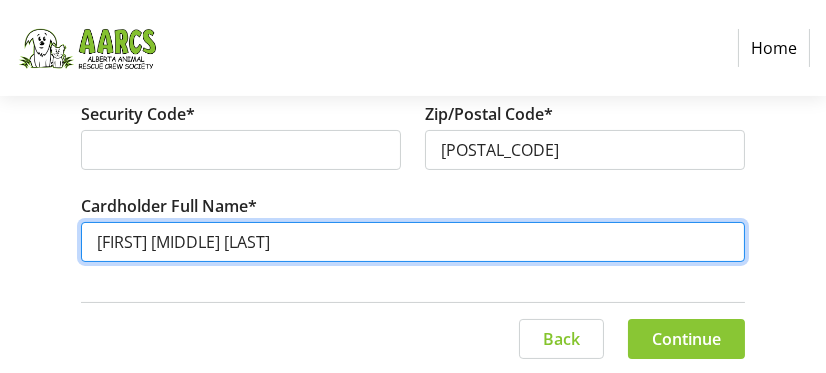 type on "[FIRST] [MIDDLE] [LAST]" 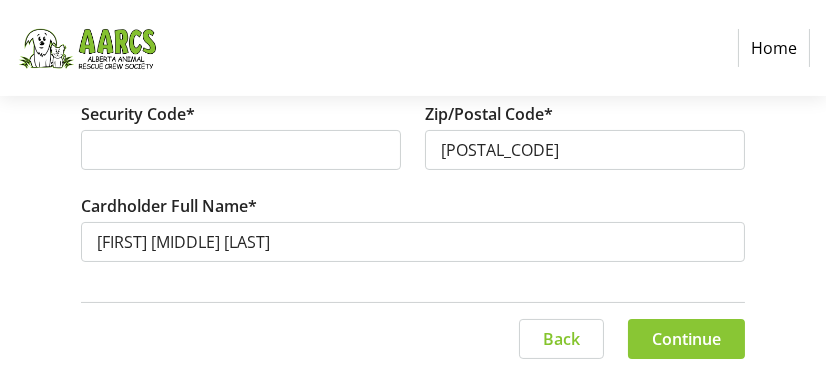 click on "Continue" 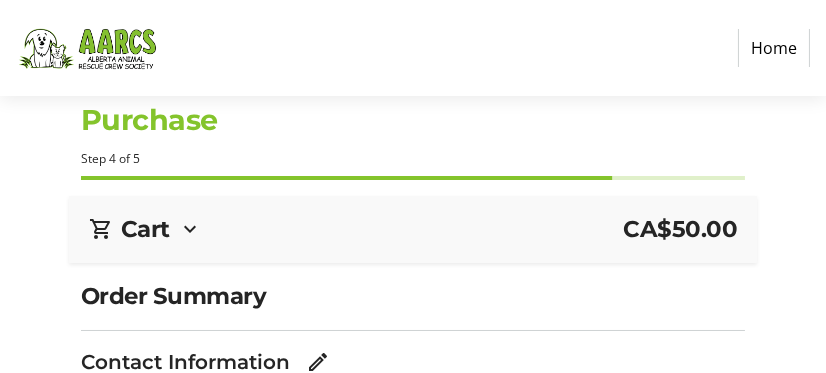 scroll, scrollTop: 0, scrollLeft: 0, axis: both 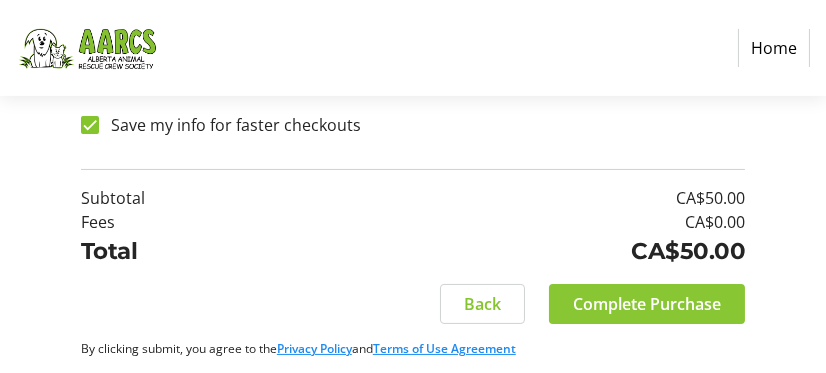 click on "Complete Purchase" 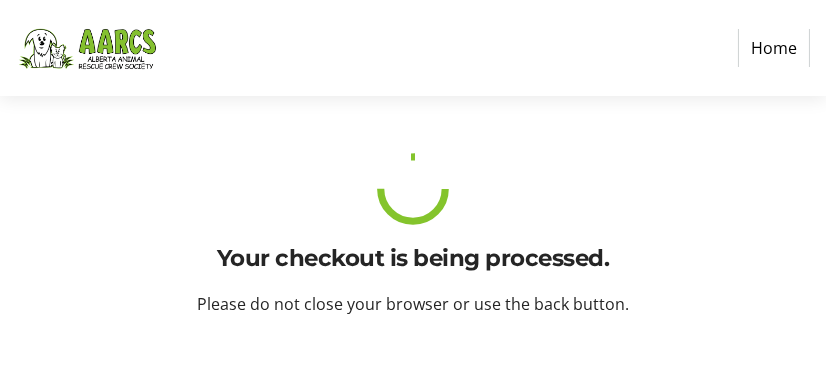 scroll, scrollTop: 0, scrollLeft: 0, axis: both 